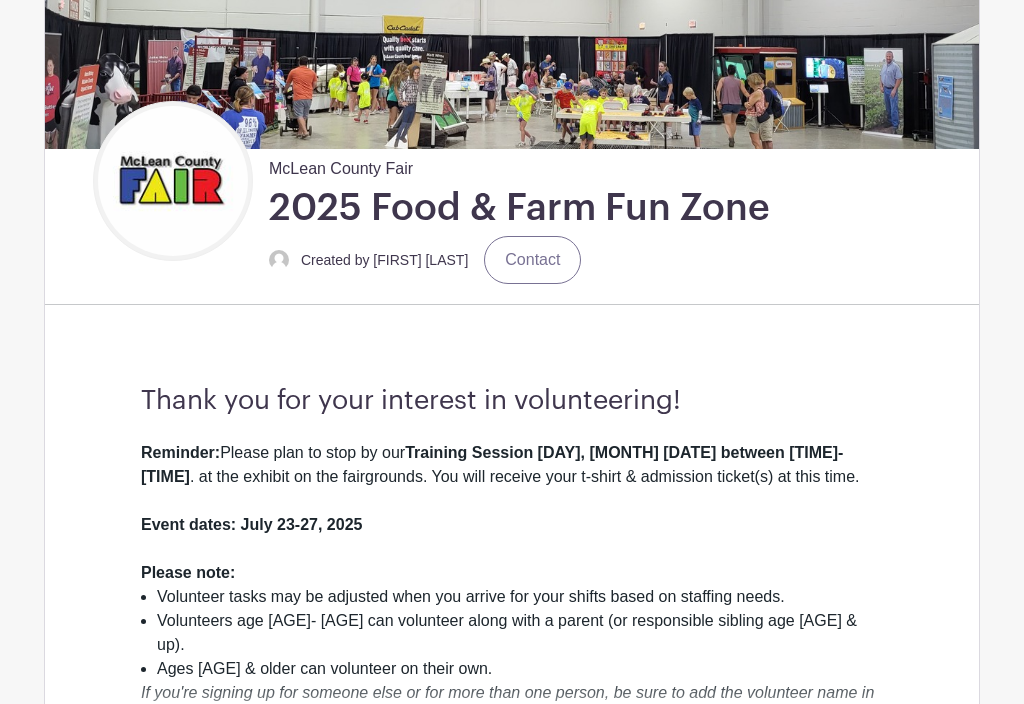 scroll, scrollTop: 184, scrollLeft: 0, axis: vertical 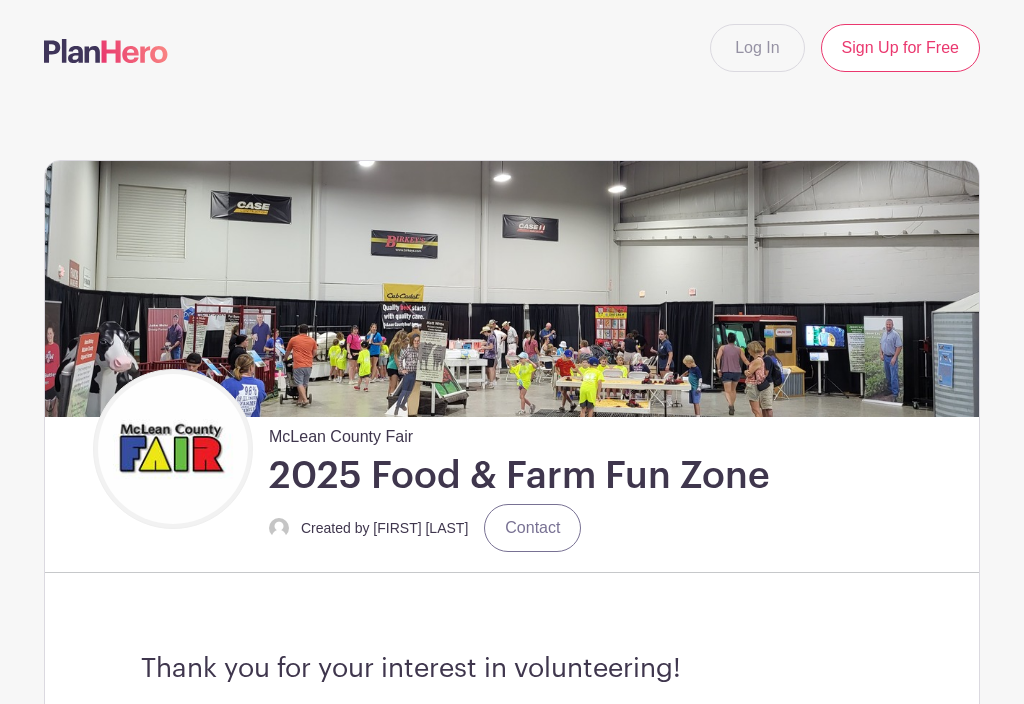 click on "Log In" at bounding box center (757, 48) 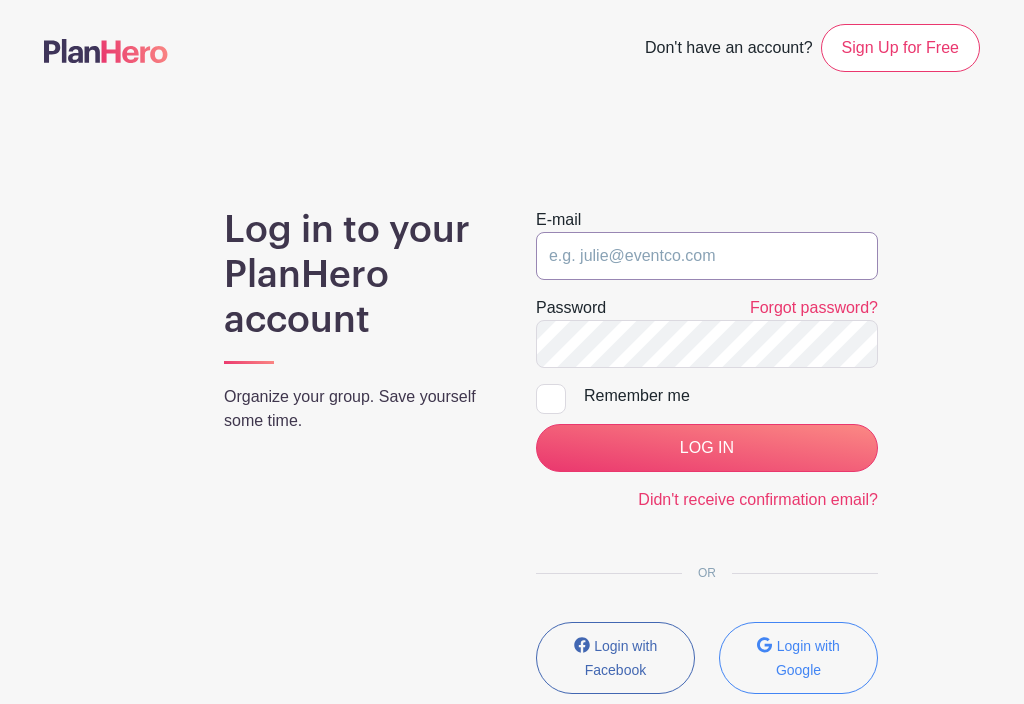 click at bounding box center (707, 256) 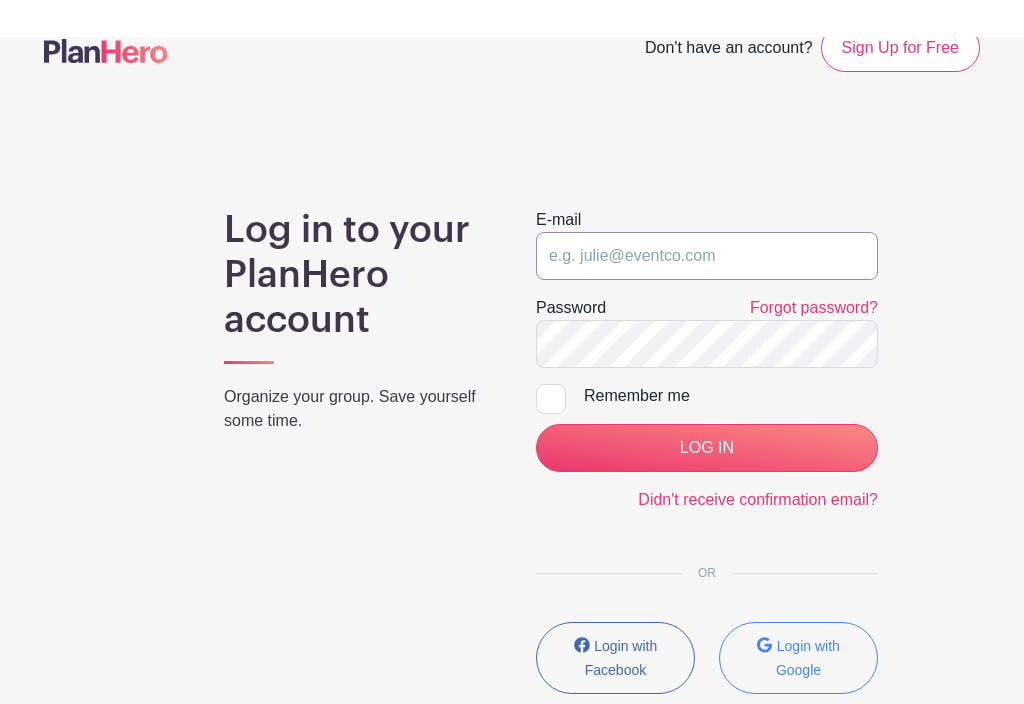 scroll, scrollTop: 57, scrollLeft: 0, axis: vertical 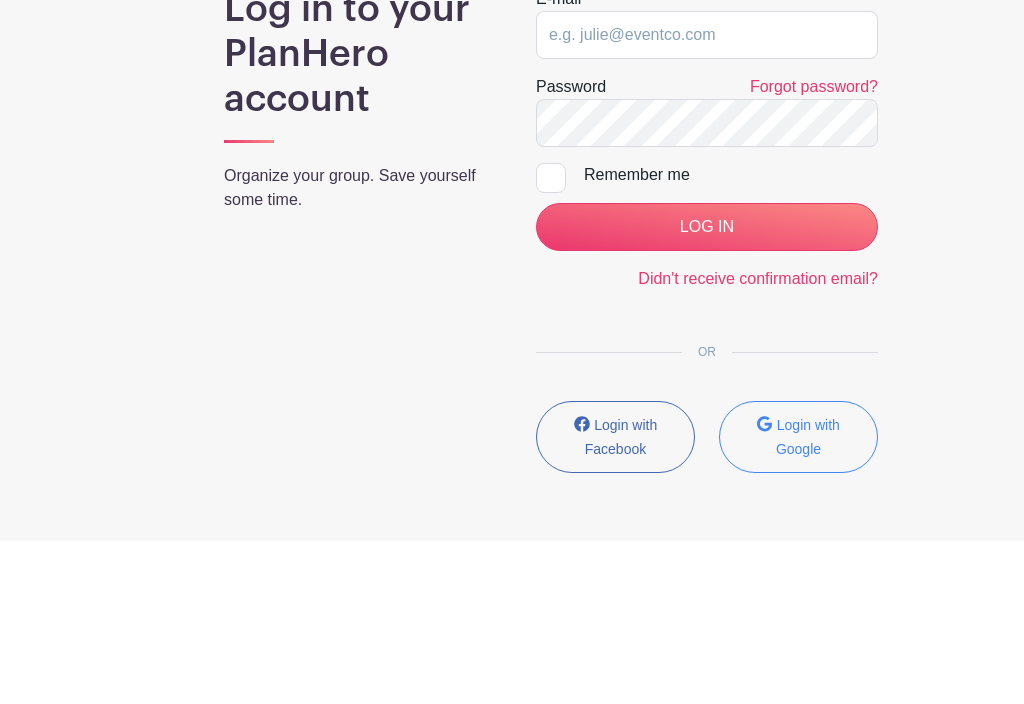 click on "Login with Google" at bounding box center [798, 601] 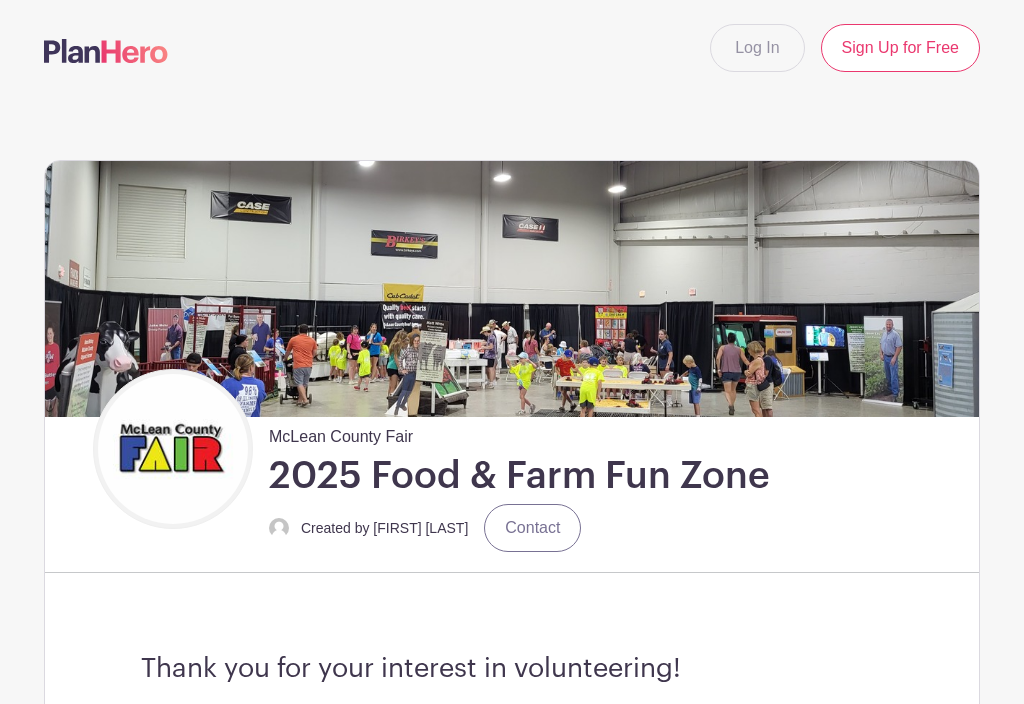 scroll, scrollTop: 0, scrollLeft: 0, axis: both 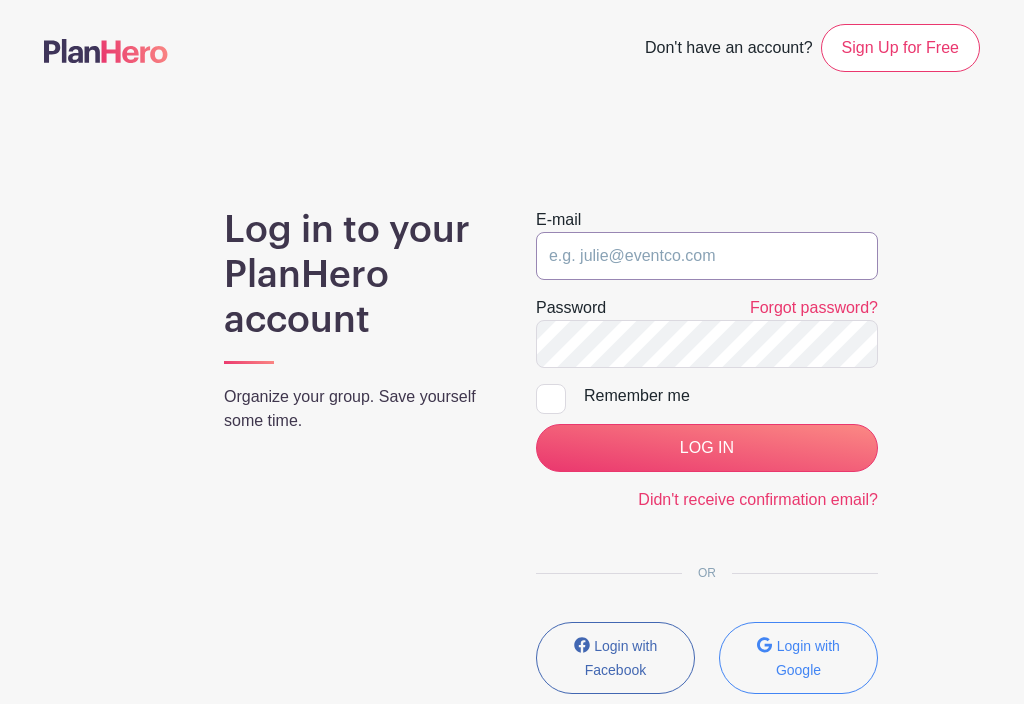 click at bounding box center (707, 256) 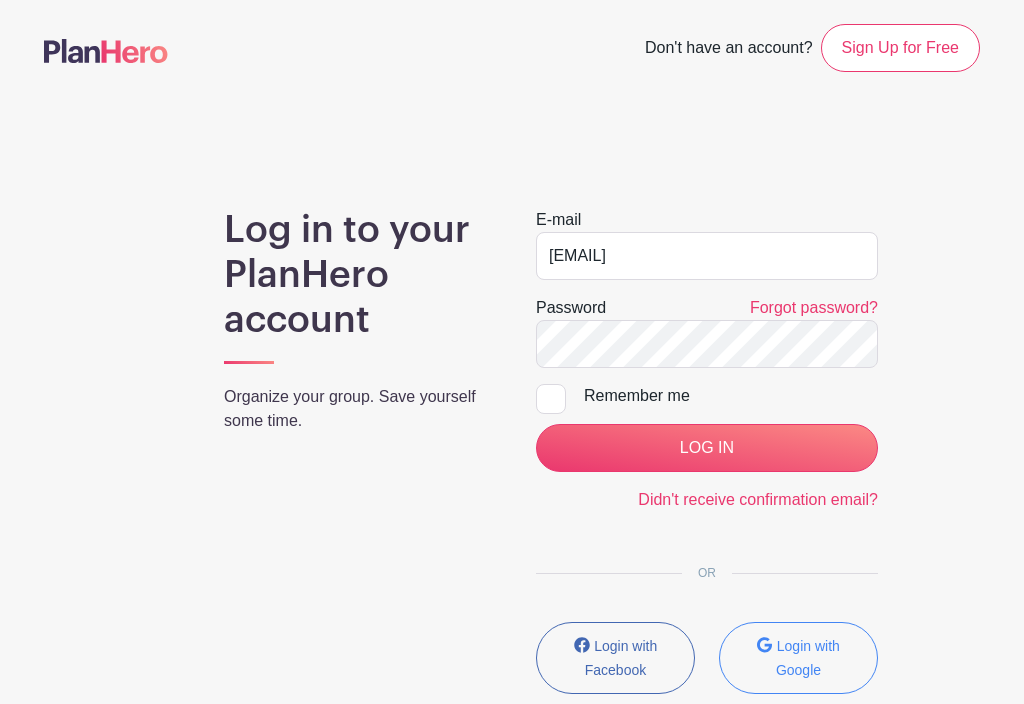 click on "LOG IN" at bounding box center (707, 448) 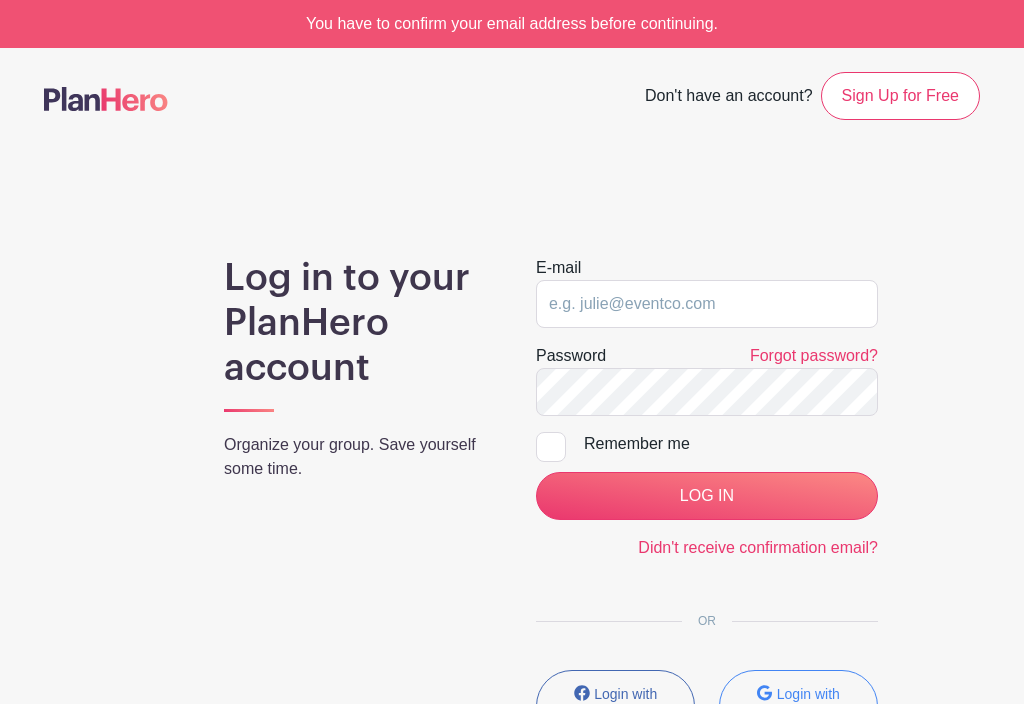 scroll, scrollTop: 0, scrollLeft: 0, axis: both 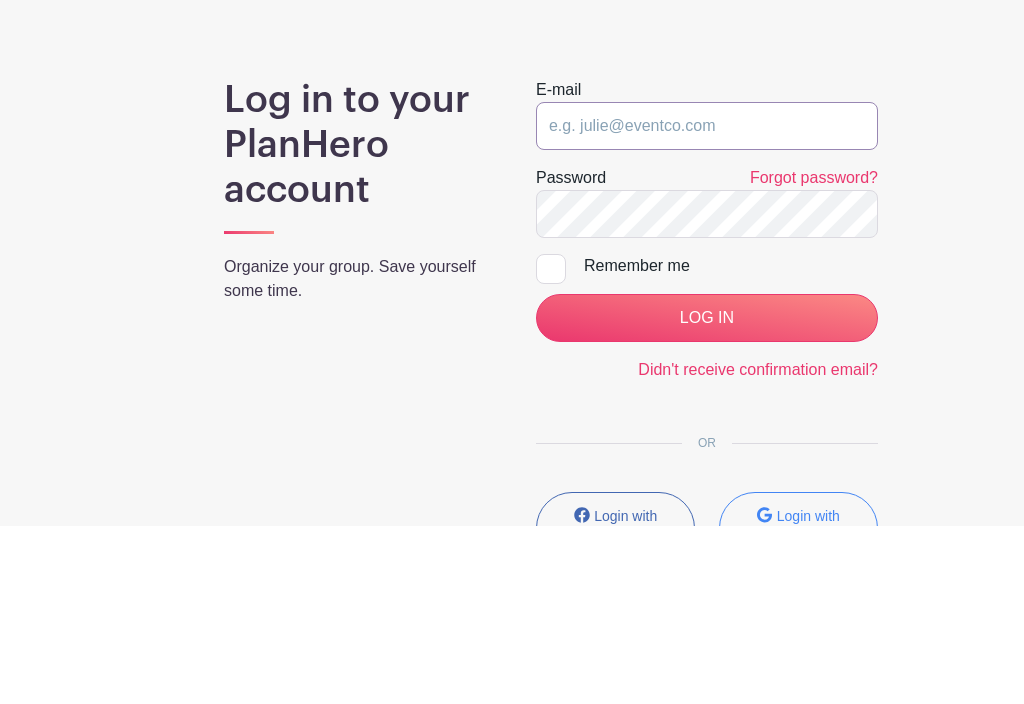click at bounding box center (707, 304) 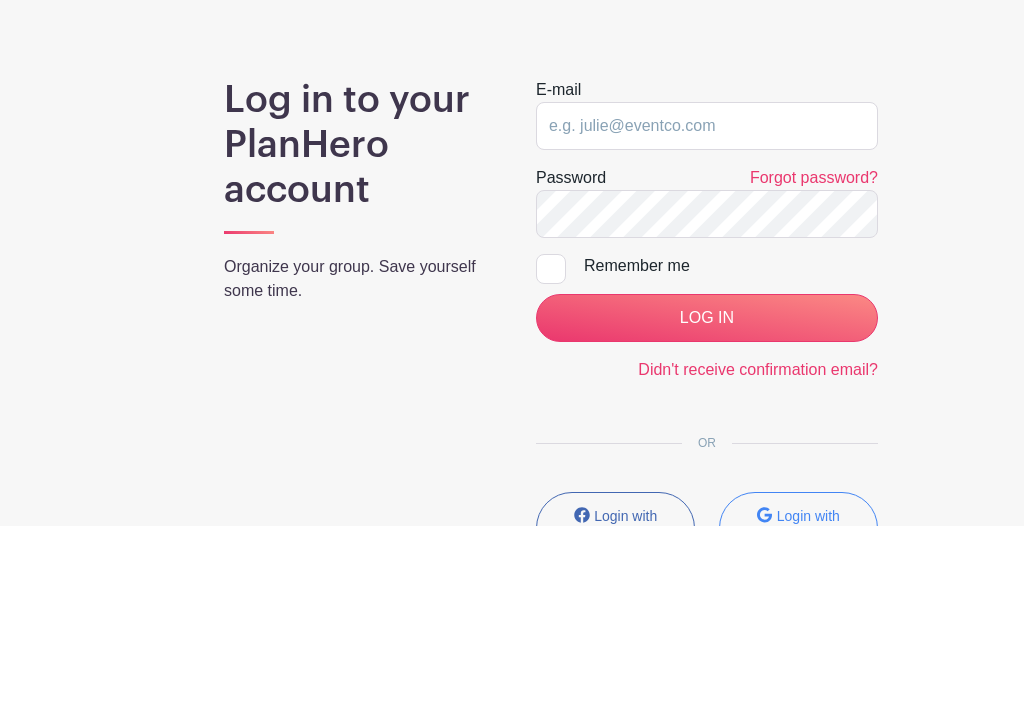 click on "Log in to your PlanHero account
Organize your group. Save yourself some time.
E-mail
Password
Forgot password?
Remember me
LOG IN
Didn't receive confirmation email?
OR
Login with Facebook
Login with Google" at bounding box center (512, 507) 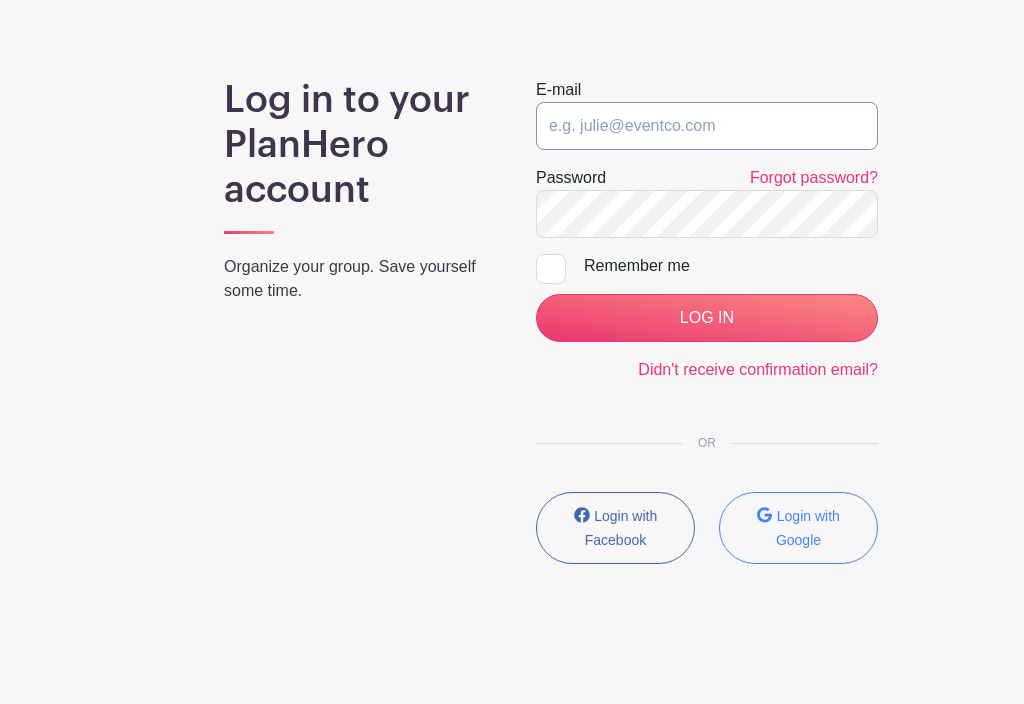 click at bounding box center (707, 126) 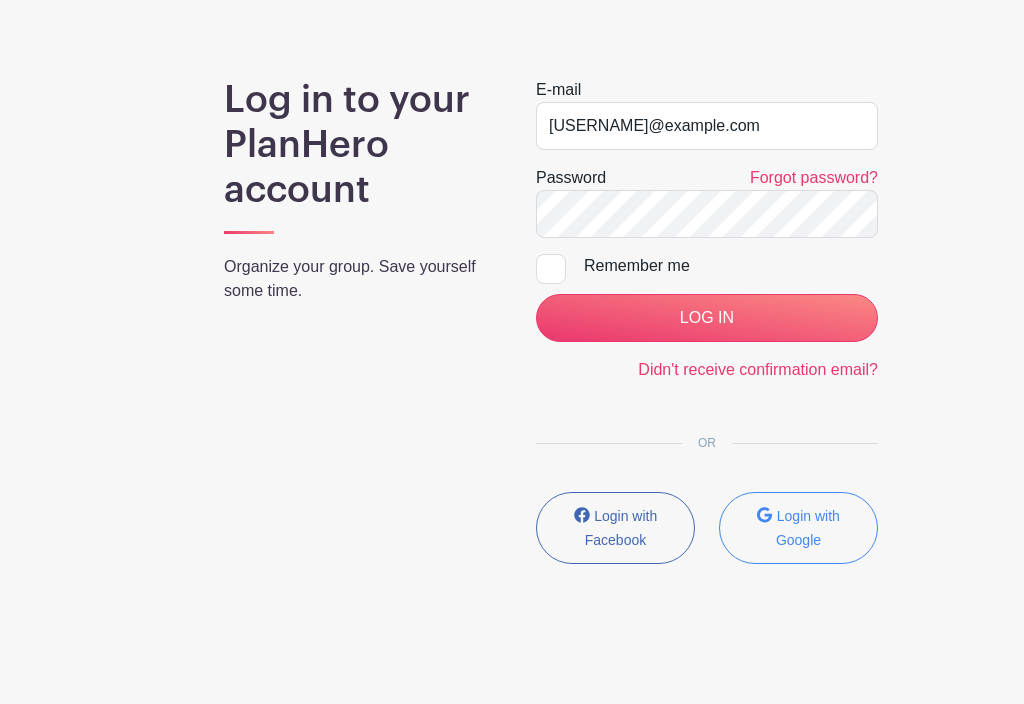 click on "Remember me" at bounding box center [731, 266] 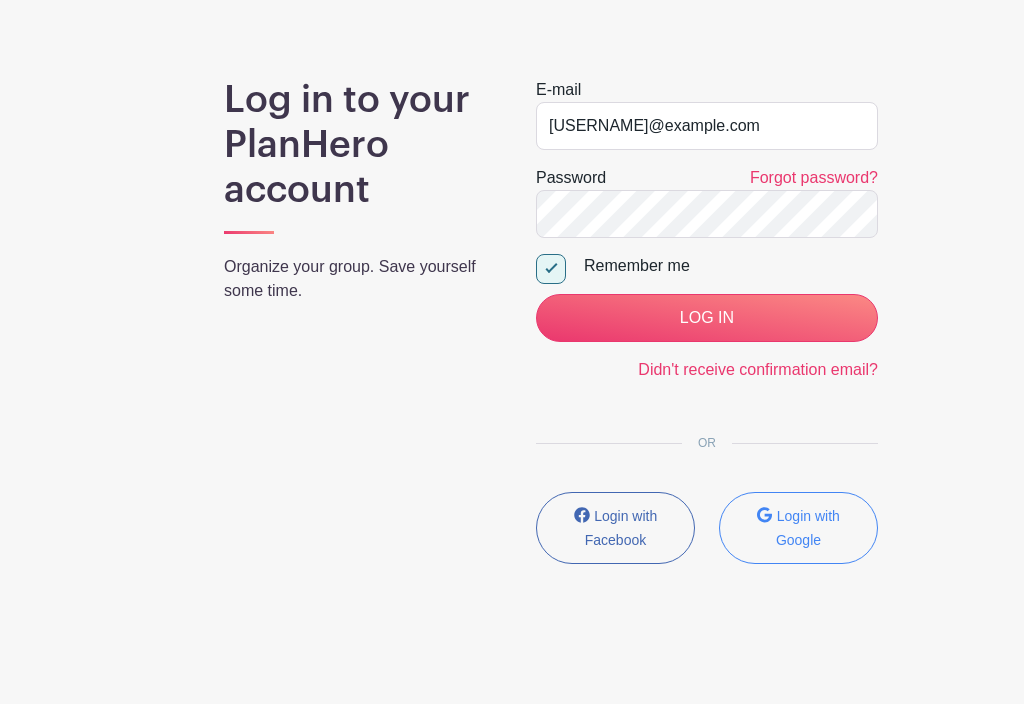 click on "LOG IN" at bounding box center [707, 318] 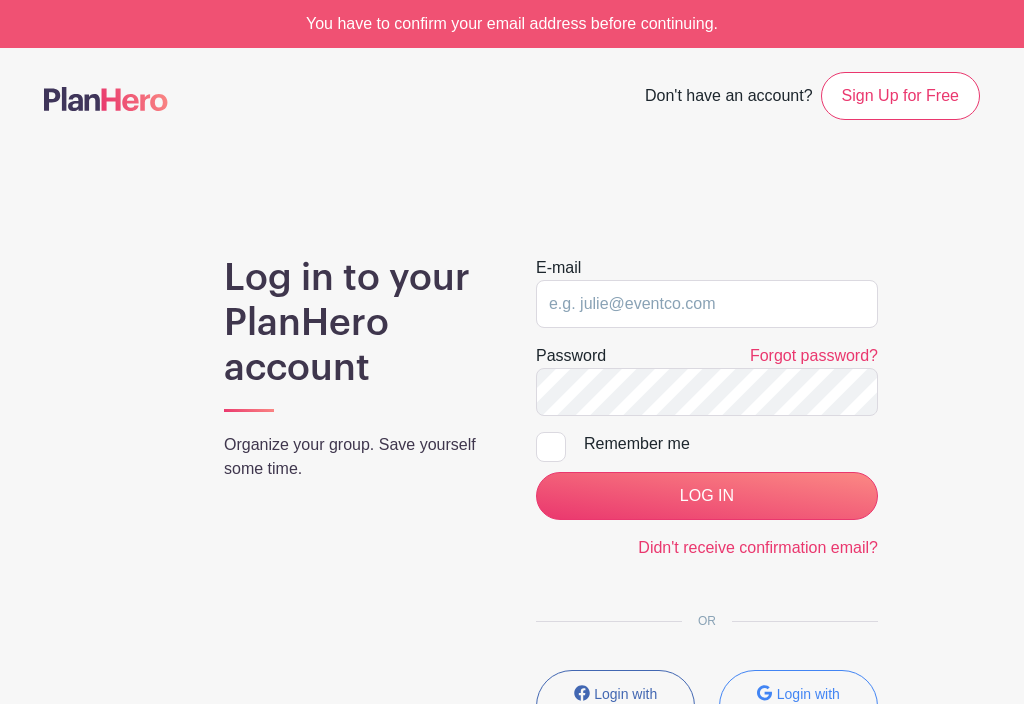 scroll, scrollTop: 0, scrollLeft: 0, axis: both 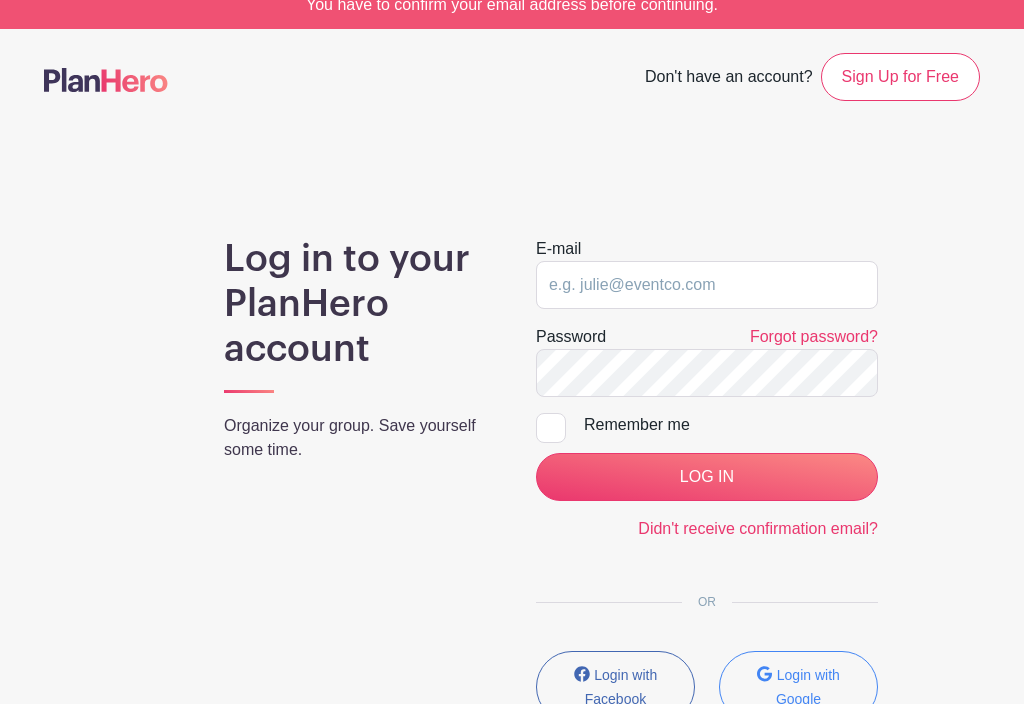 click on "Didn't receive confirmation email?" at bounding box center (758, 528) 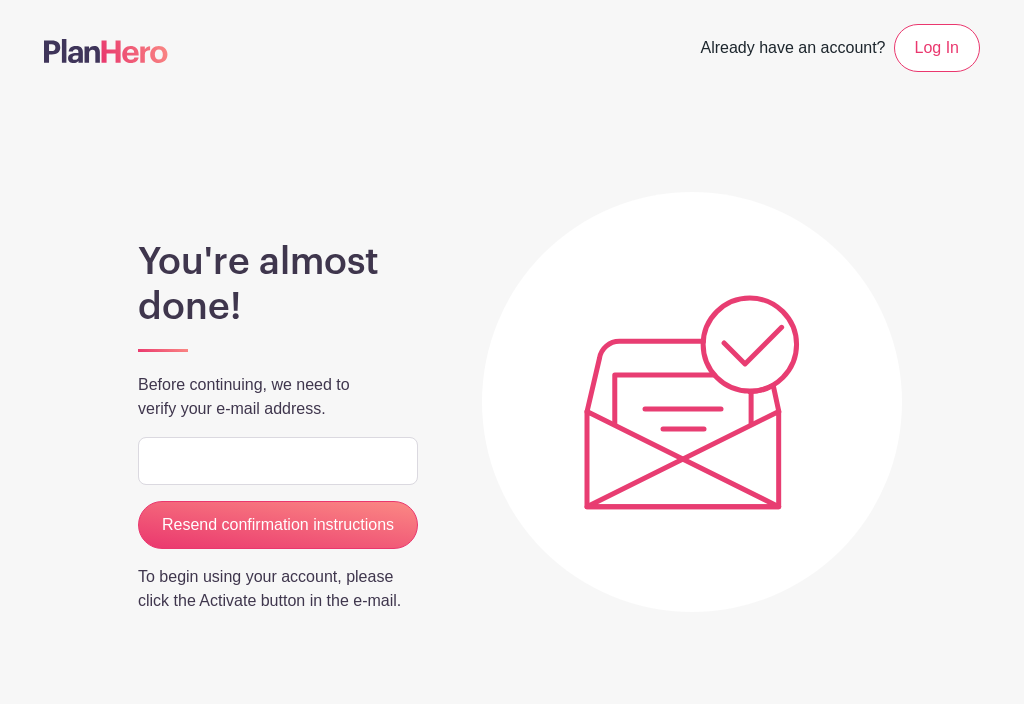 scroll, scrollTop: 0, scrollLeft: 0, axis: both 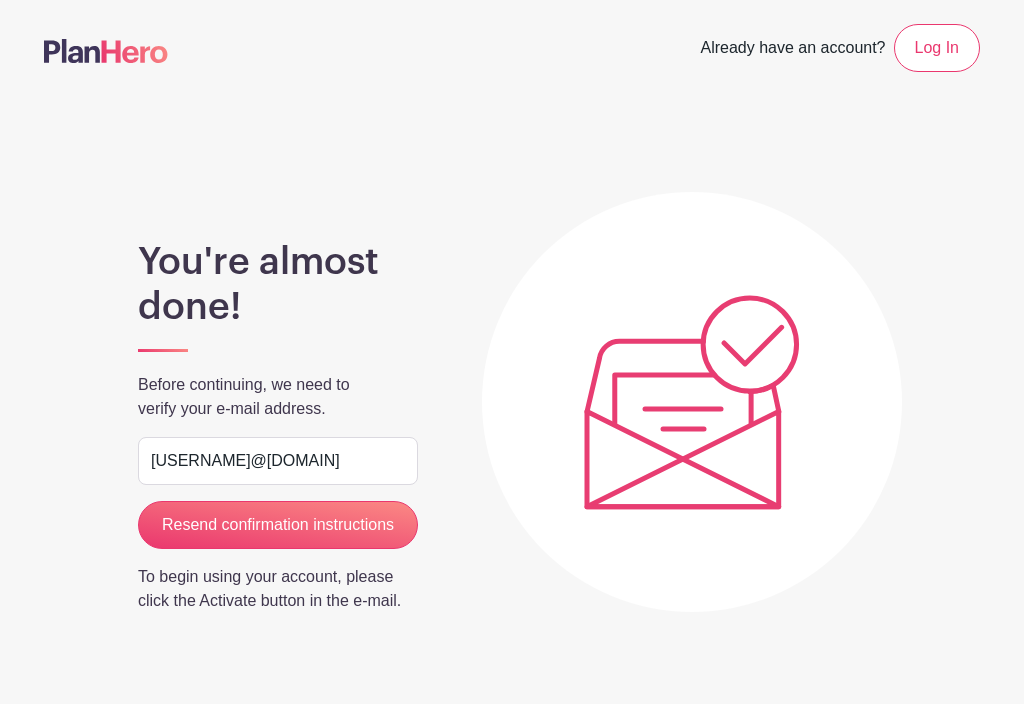 click on "Resend confirmation instructions" at bounding box center [278, 525] 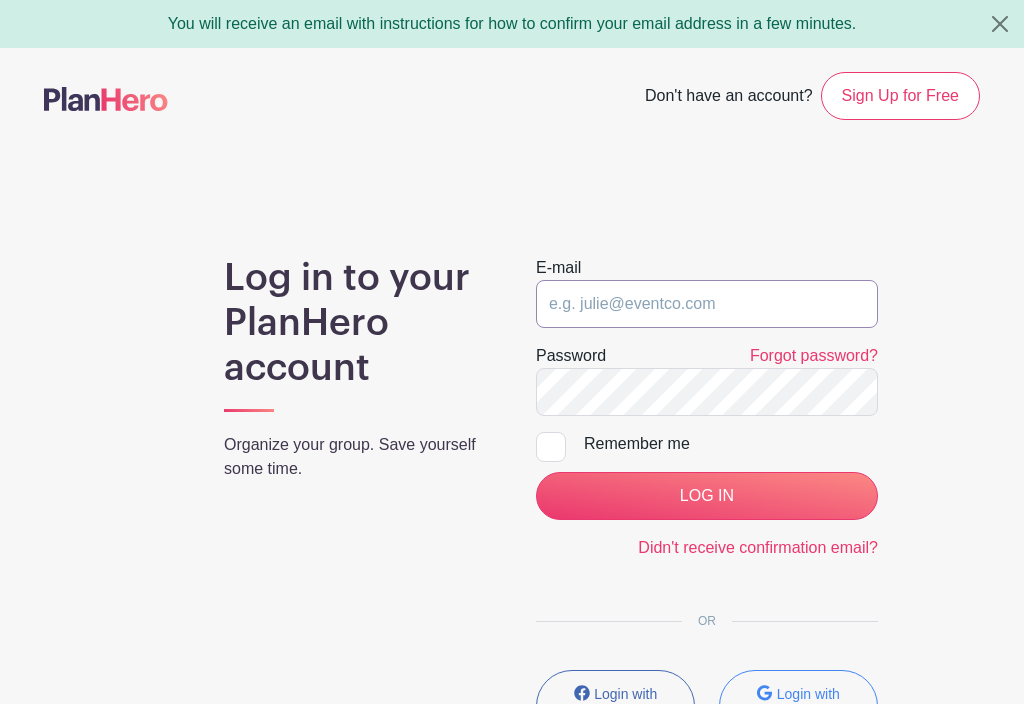 click at bounding box center (707, 304) 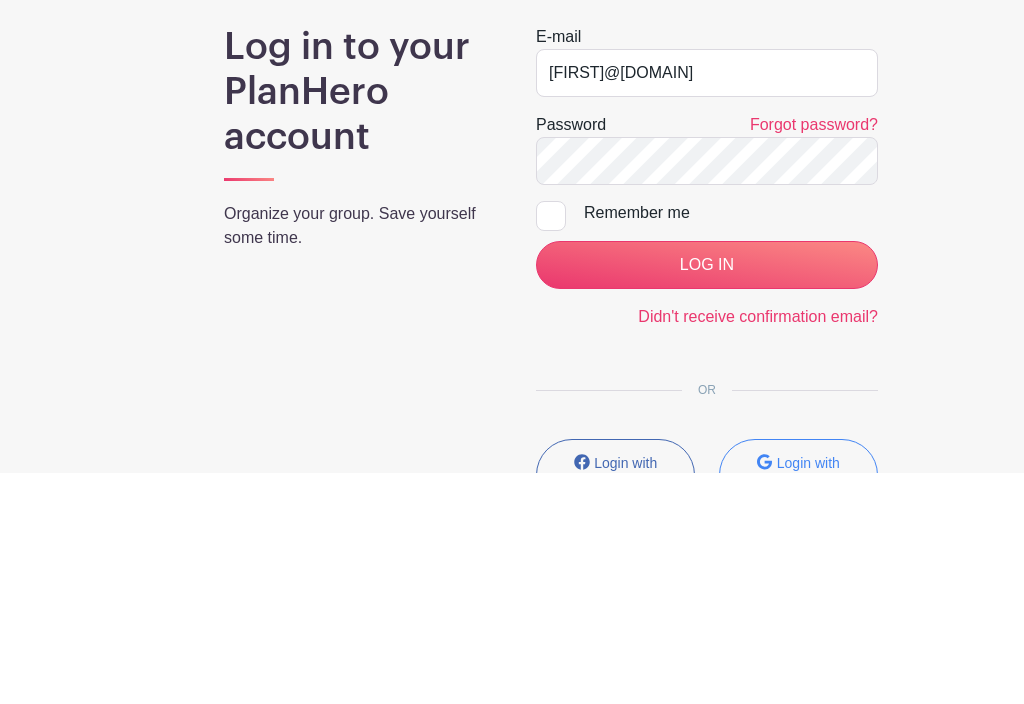 click on "LOG IN" at bounding box center (707, 496) 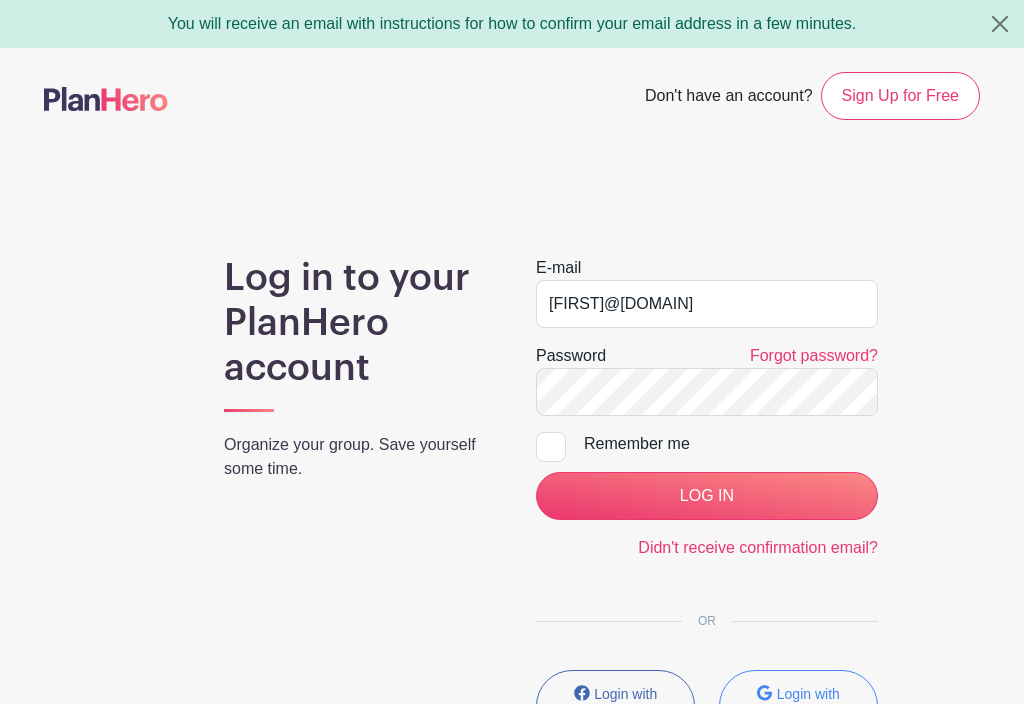 scroll, scrollTop: 179, scrollLeft: 0, axis: vertical 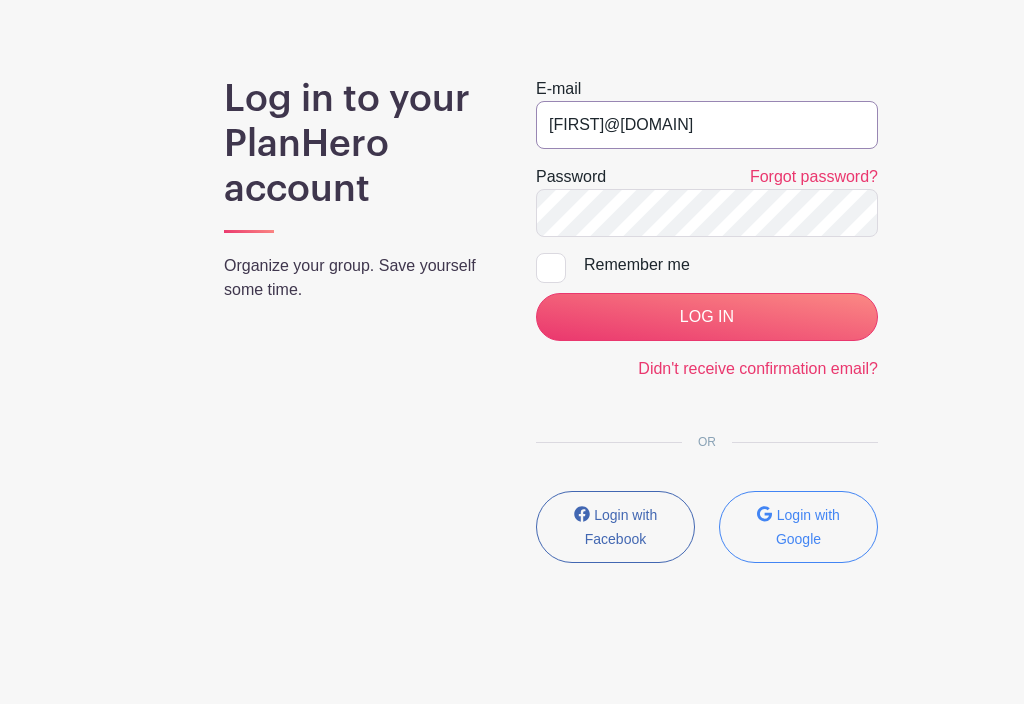 click on "[FIRST]@[DOMAIN]" at bounding box center [707, 125] 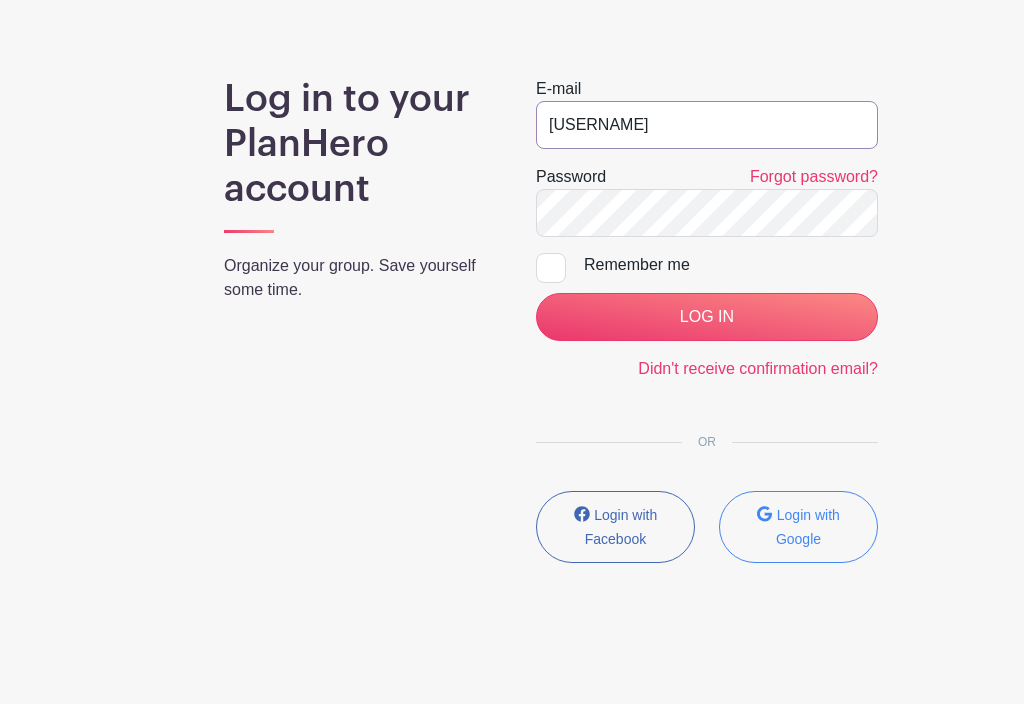 type on "[USERNAME]" 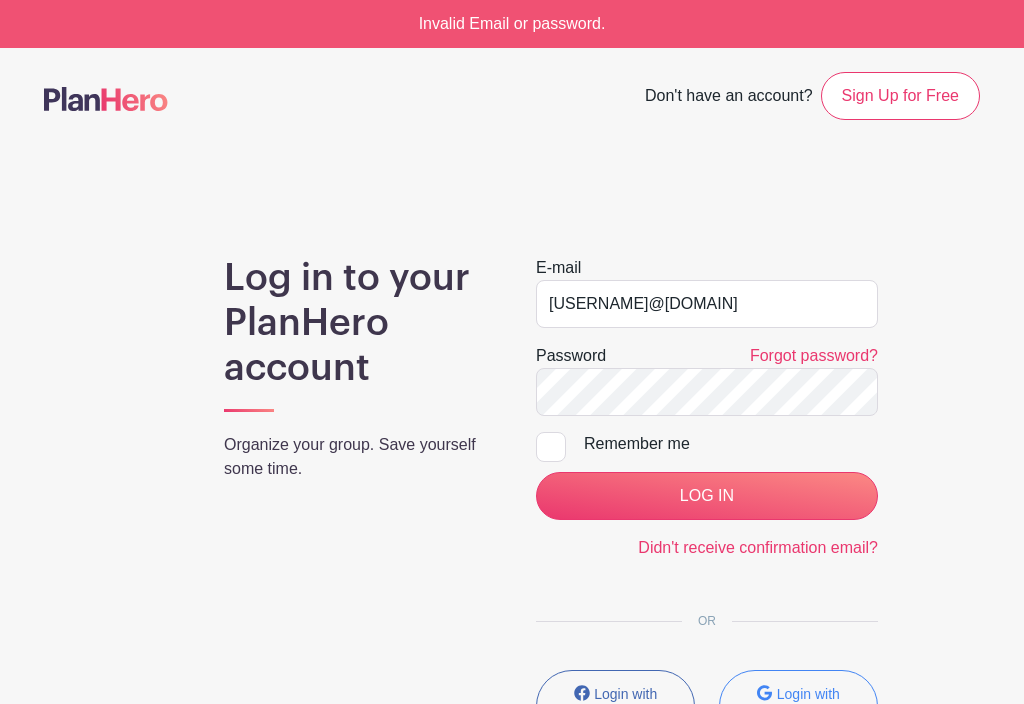 scroll, scrollTop: 0, scrollLeft: 0, axis: both 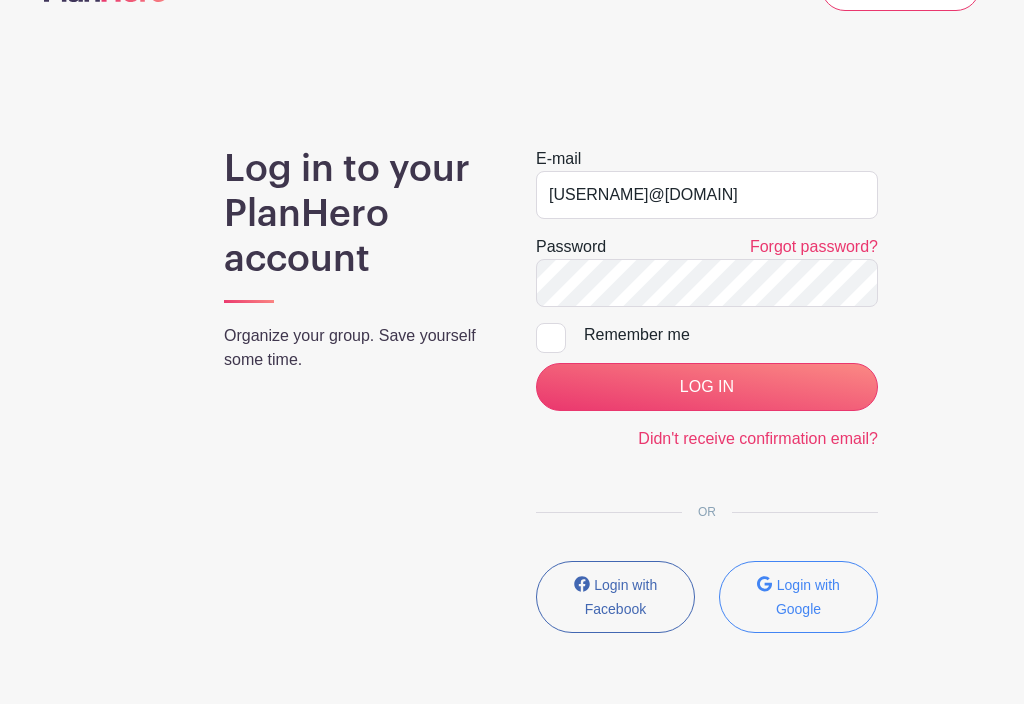 click on "Login with Google" at bounding box center [808, 598] 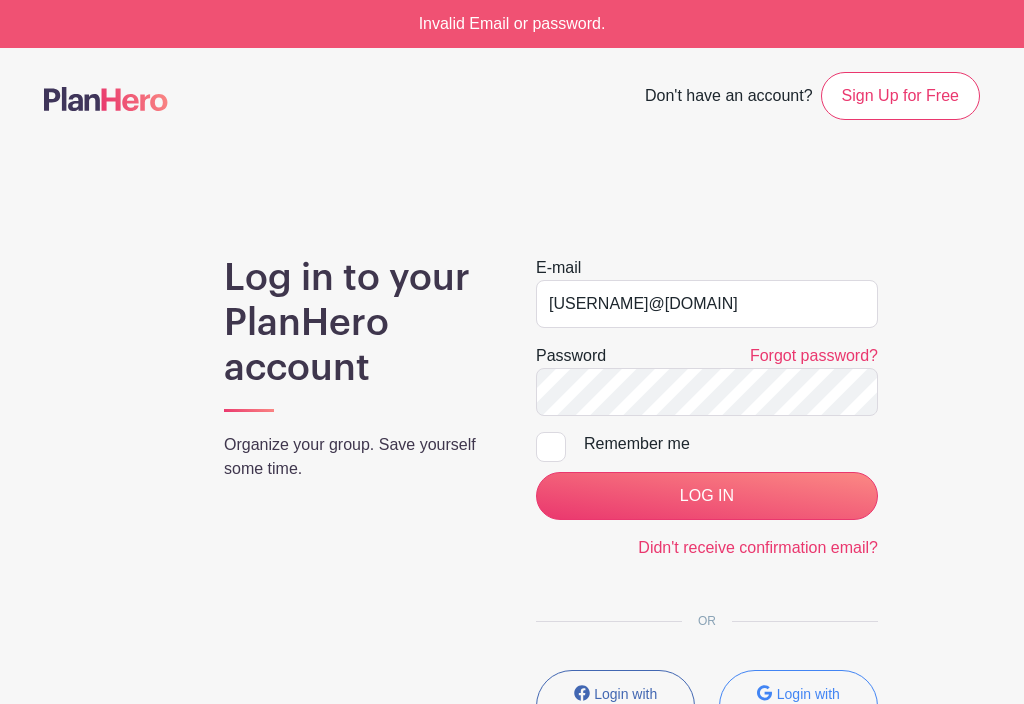 scroll, scrollTop: 134, scrollLeft: 0, axis: vertical 